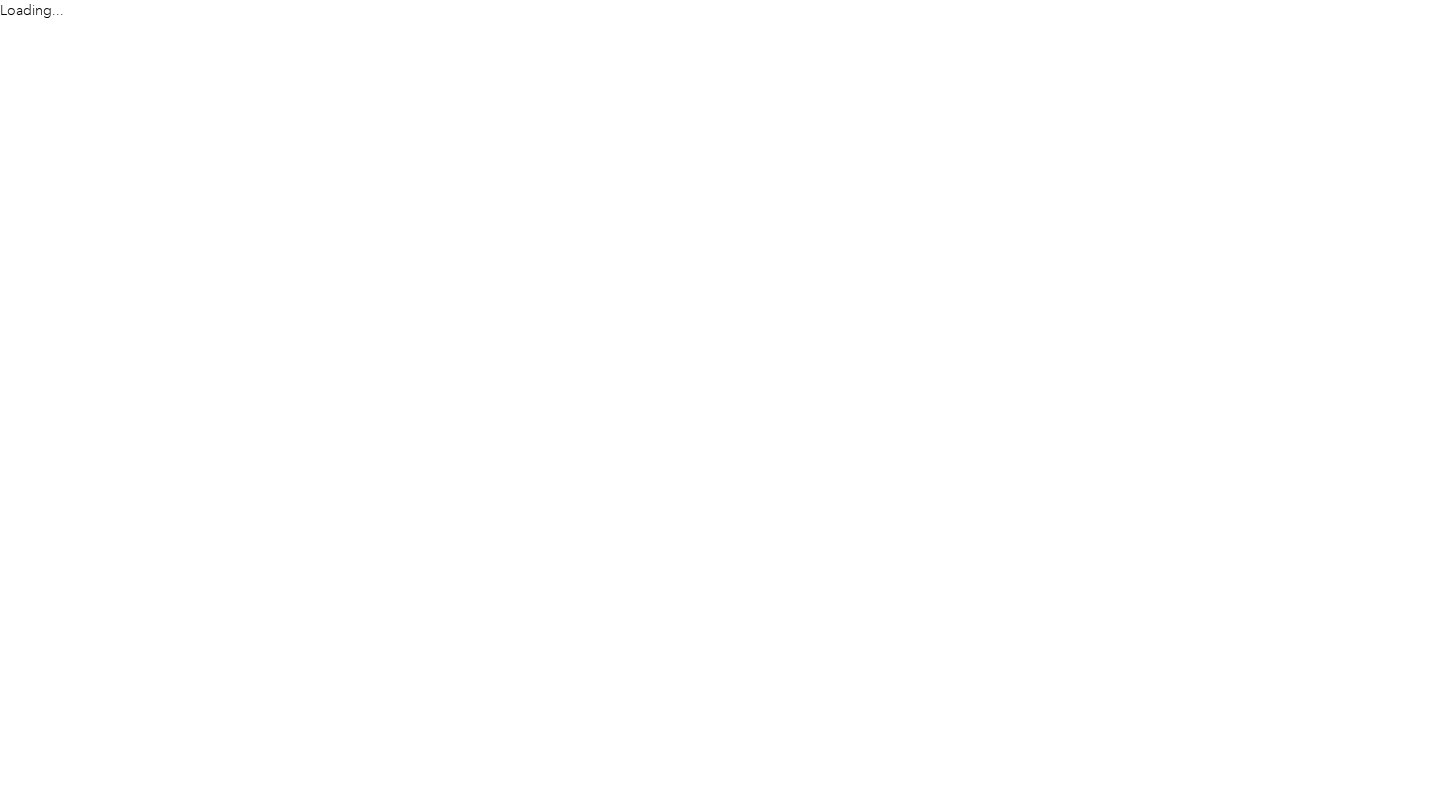 scroll, scrollTop: 0, scrollLeft: 0, axis: both 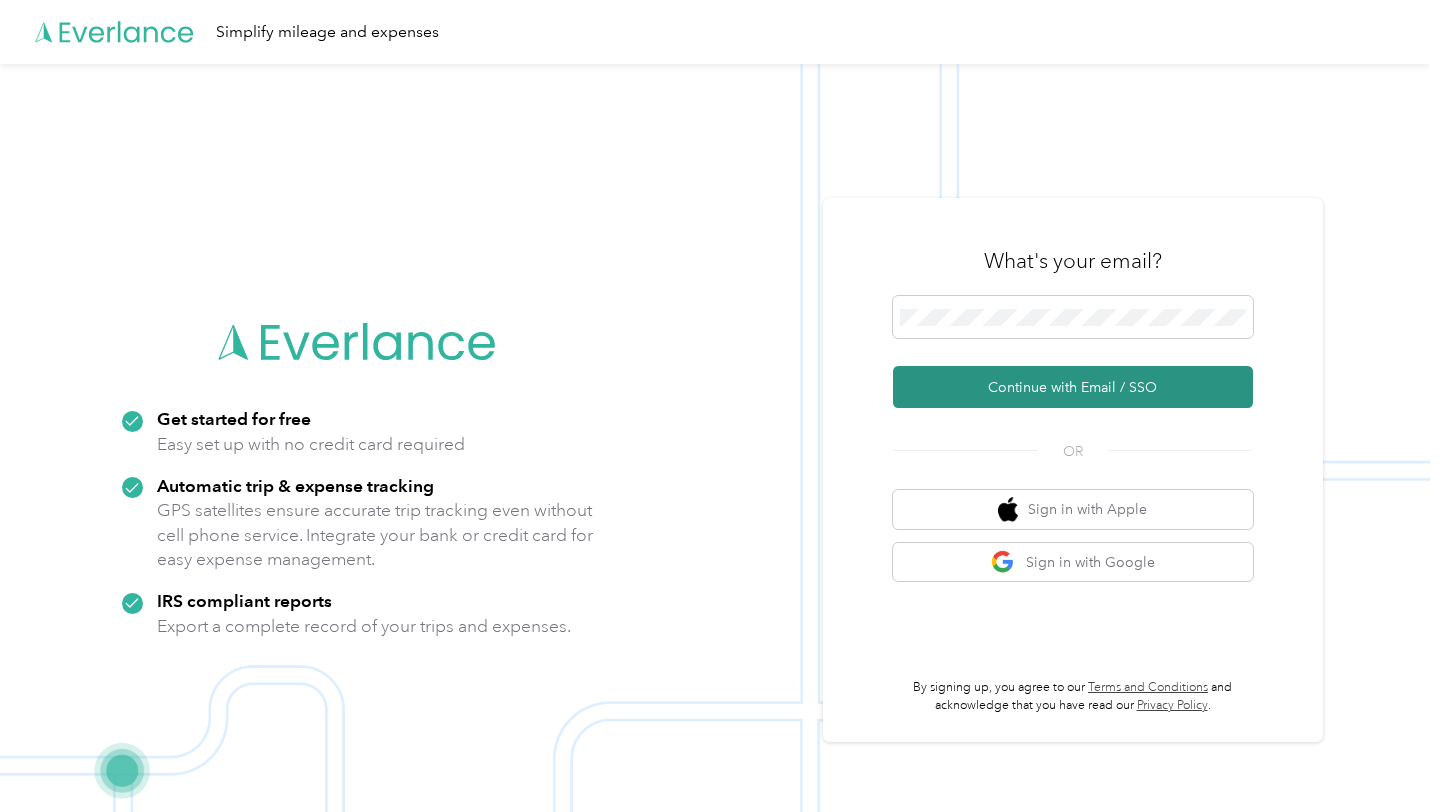 click on "Continue with Email / SSO" at bounding box center [1073, 387] 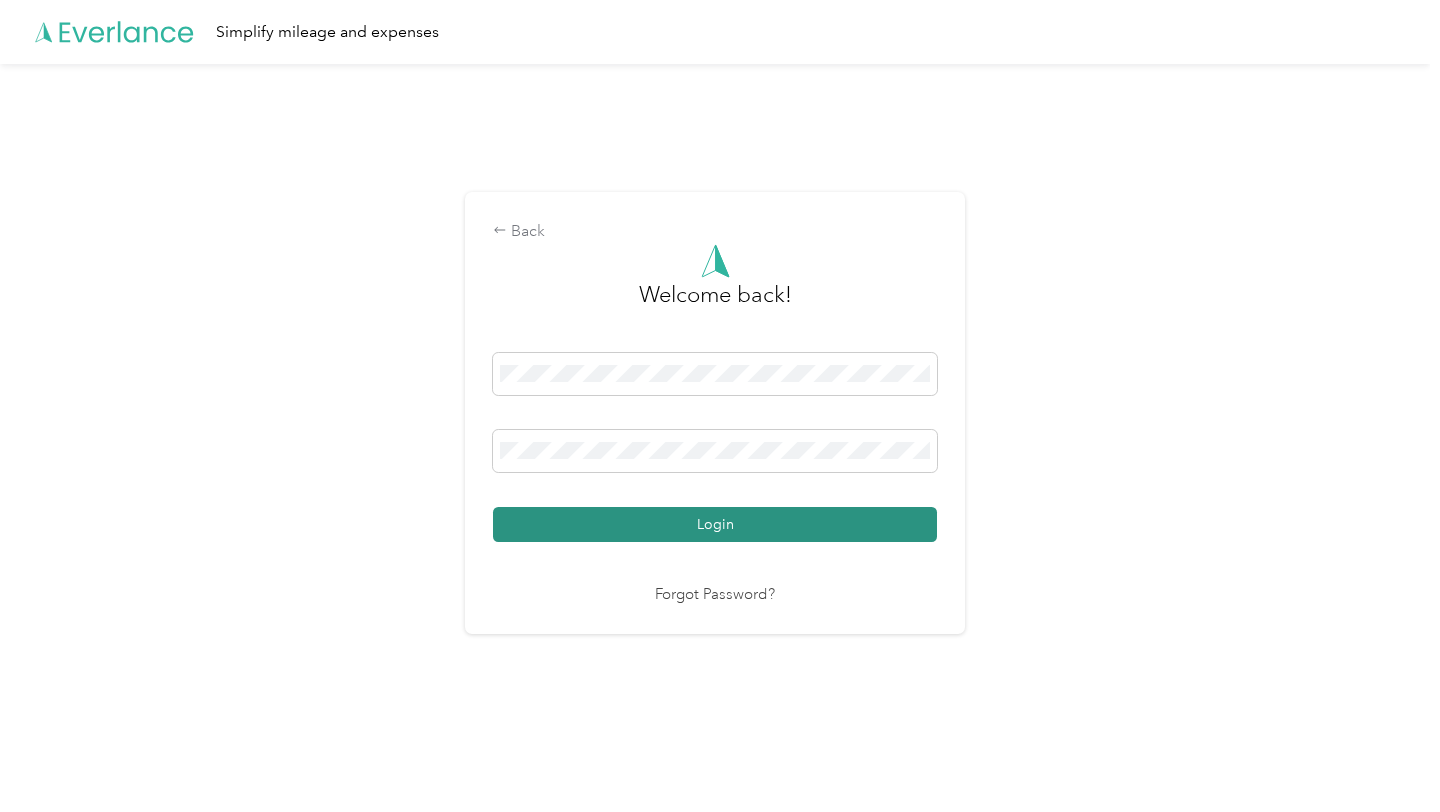 click on "Login" at bounding box center (715, 524) 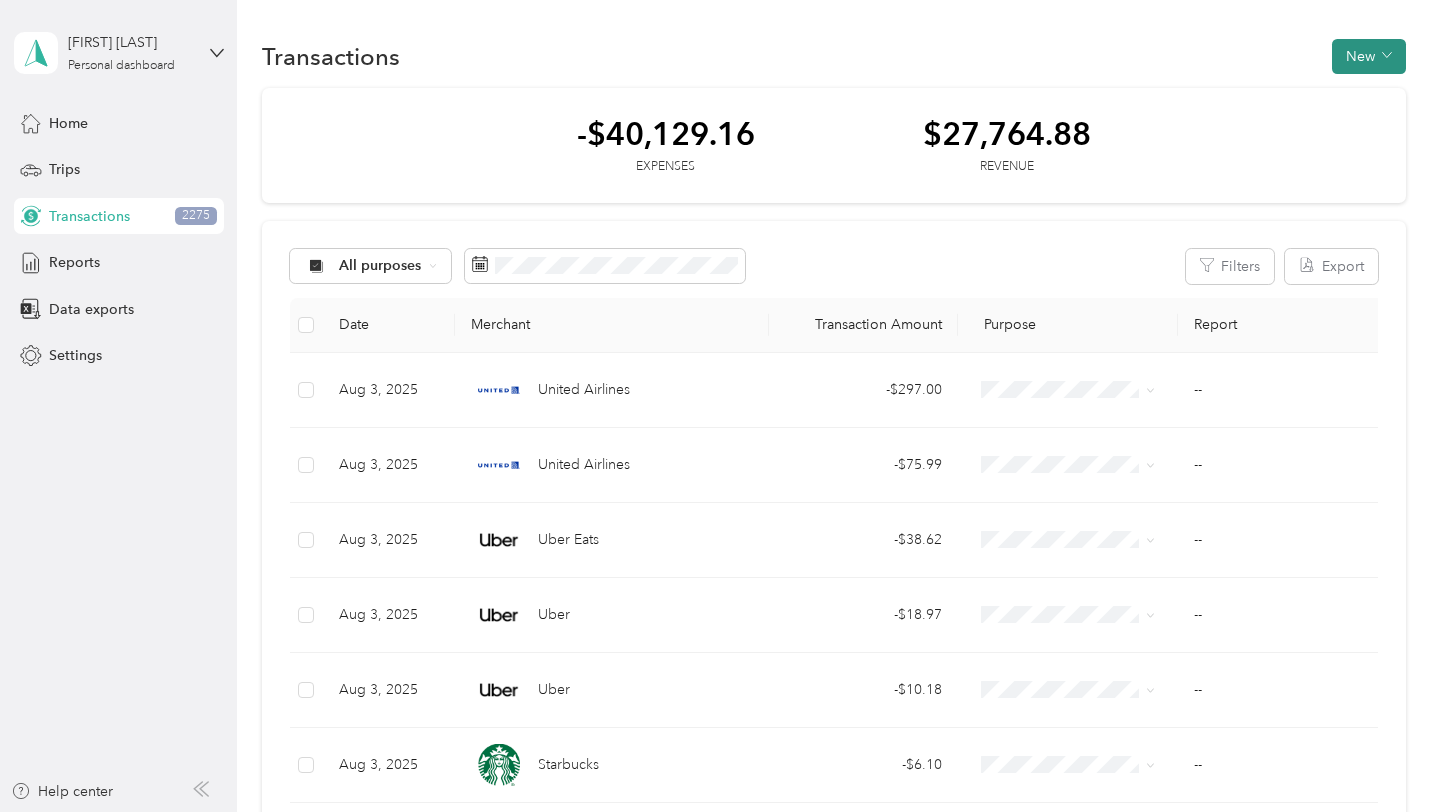 click on "New" at bounding box center [1369, 56] 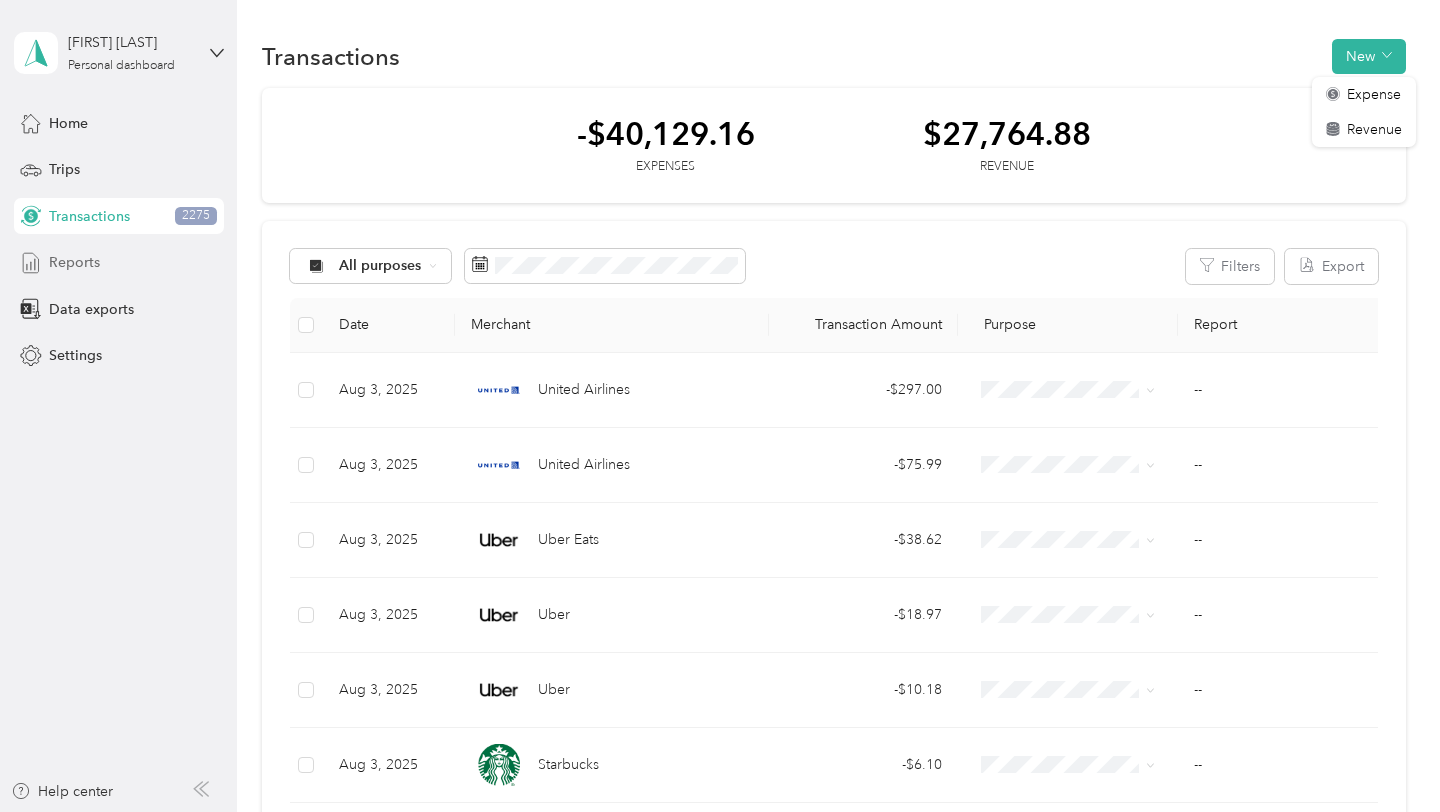 click on "Reports" at bounding box center (119, 263) 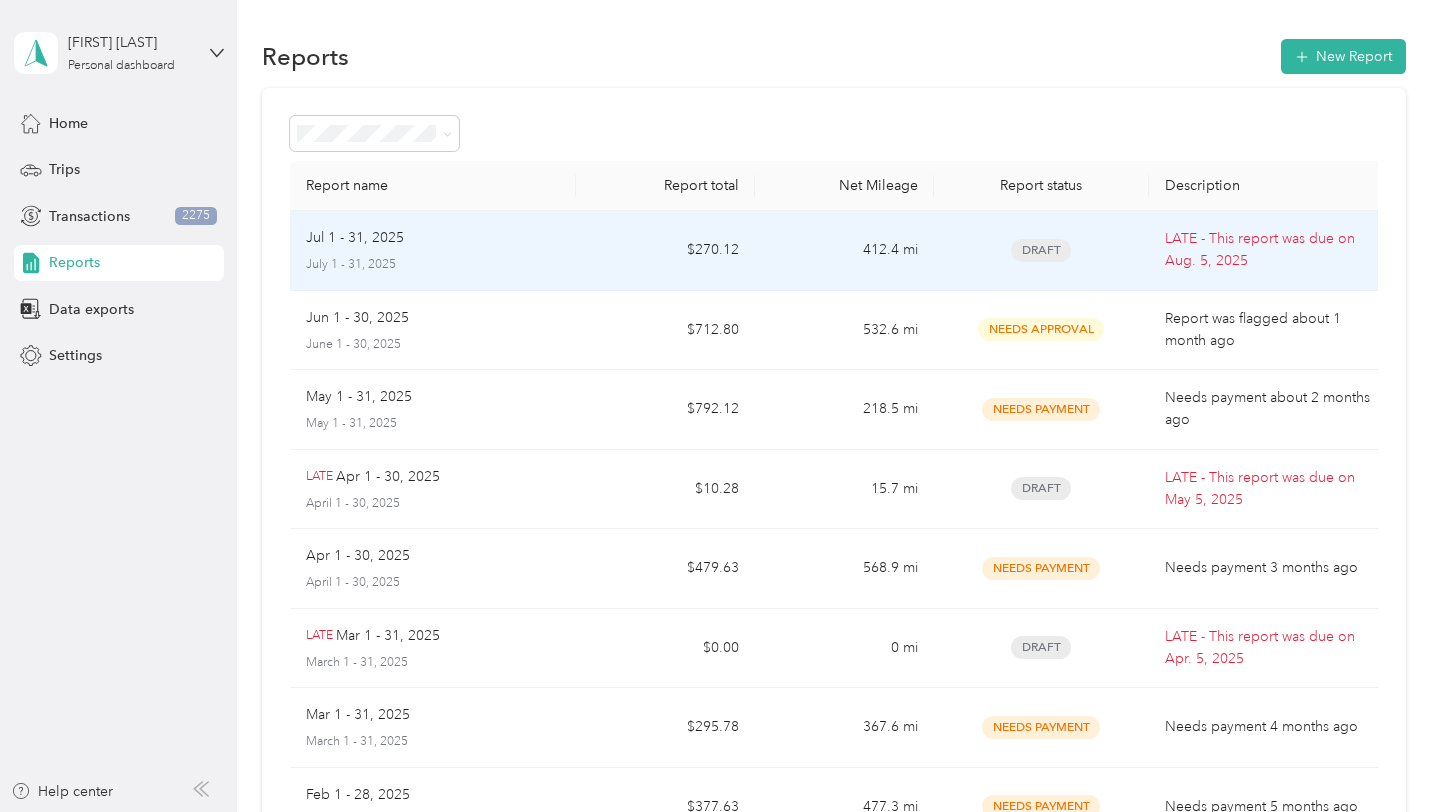 click on "$270.12" at bounding box center [665, 251] 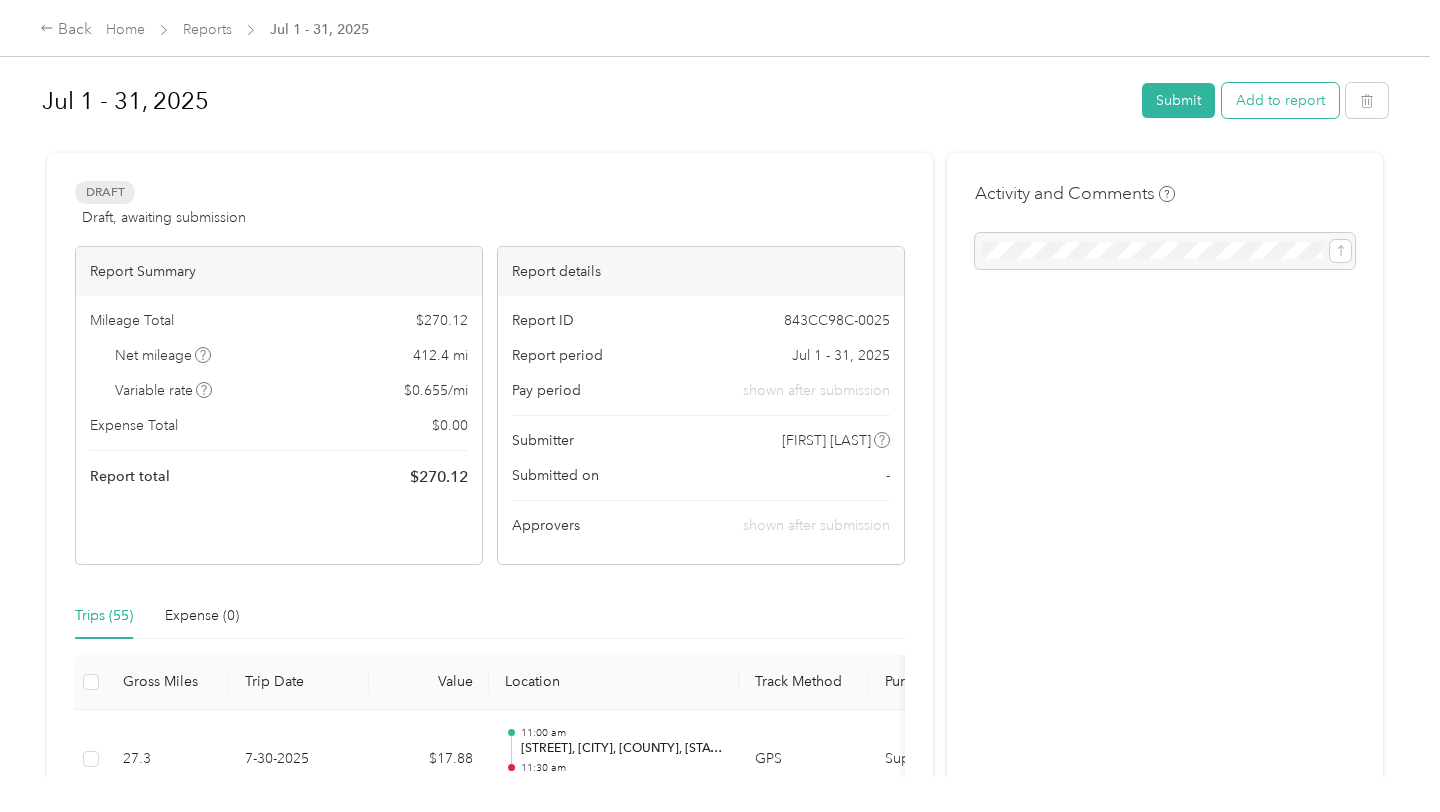 click on "Add to report" at bounding box center [1280, 100] 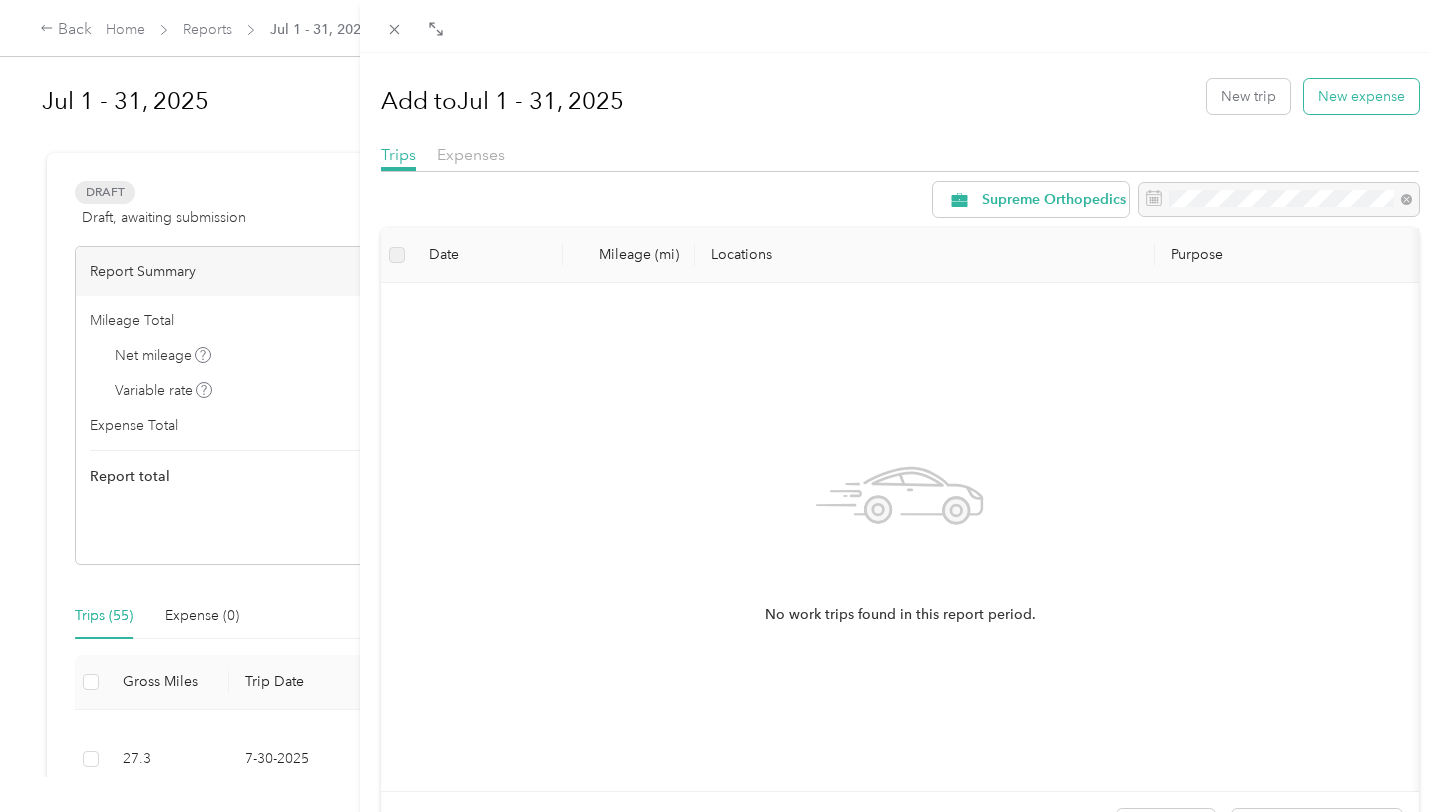 click on "New expense" at bounding box center [1361, 96] 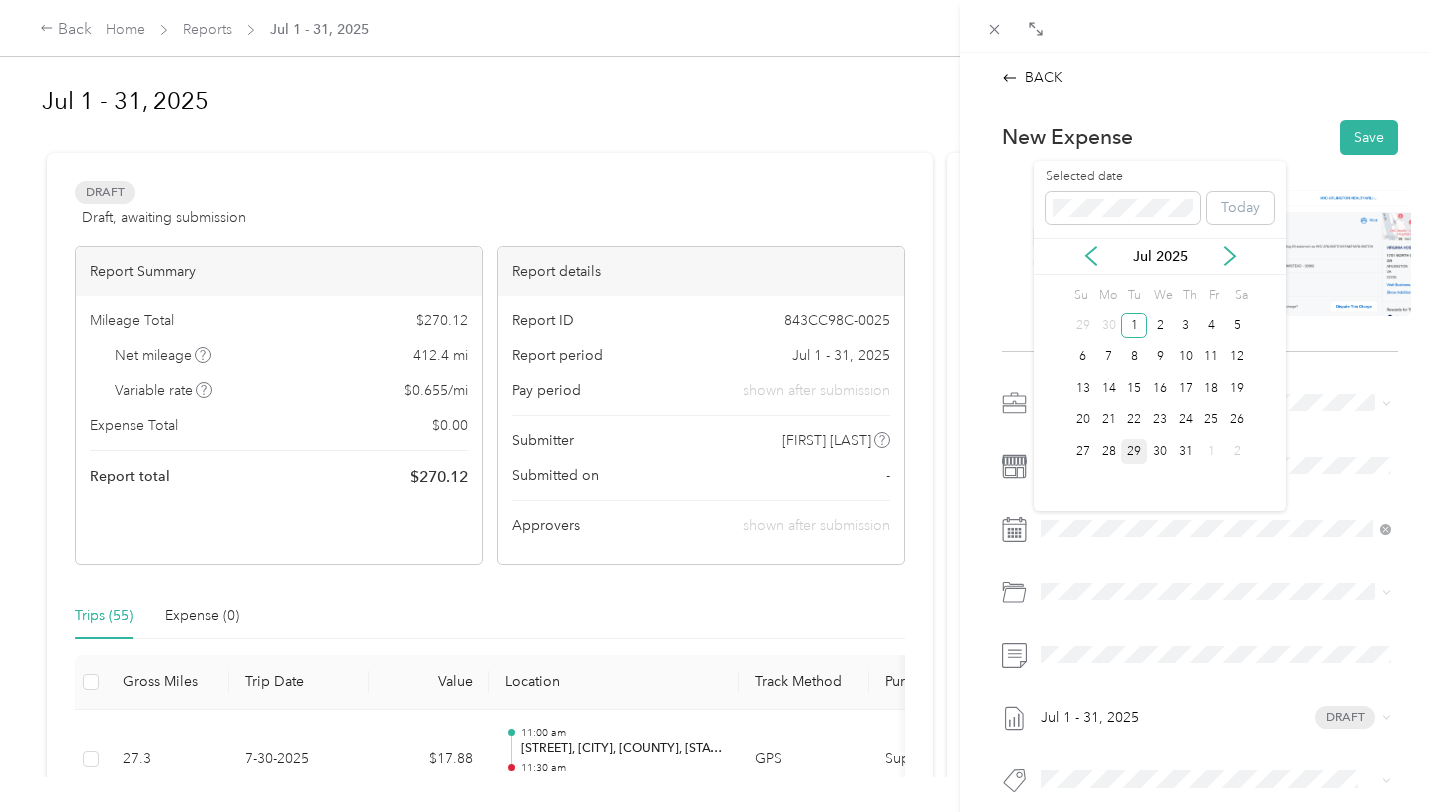 click on "29" at bounding box center (1134, 451) 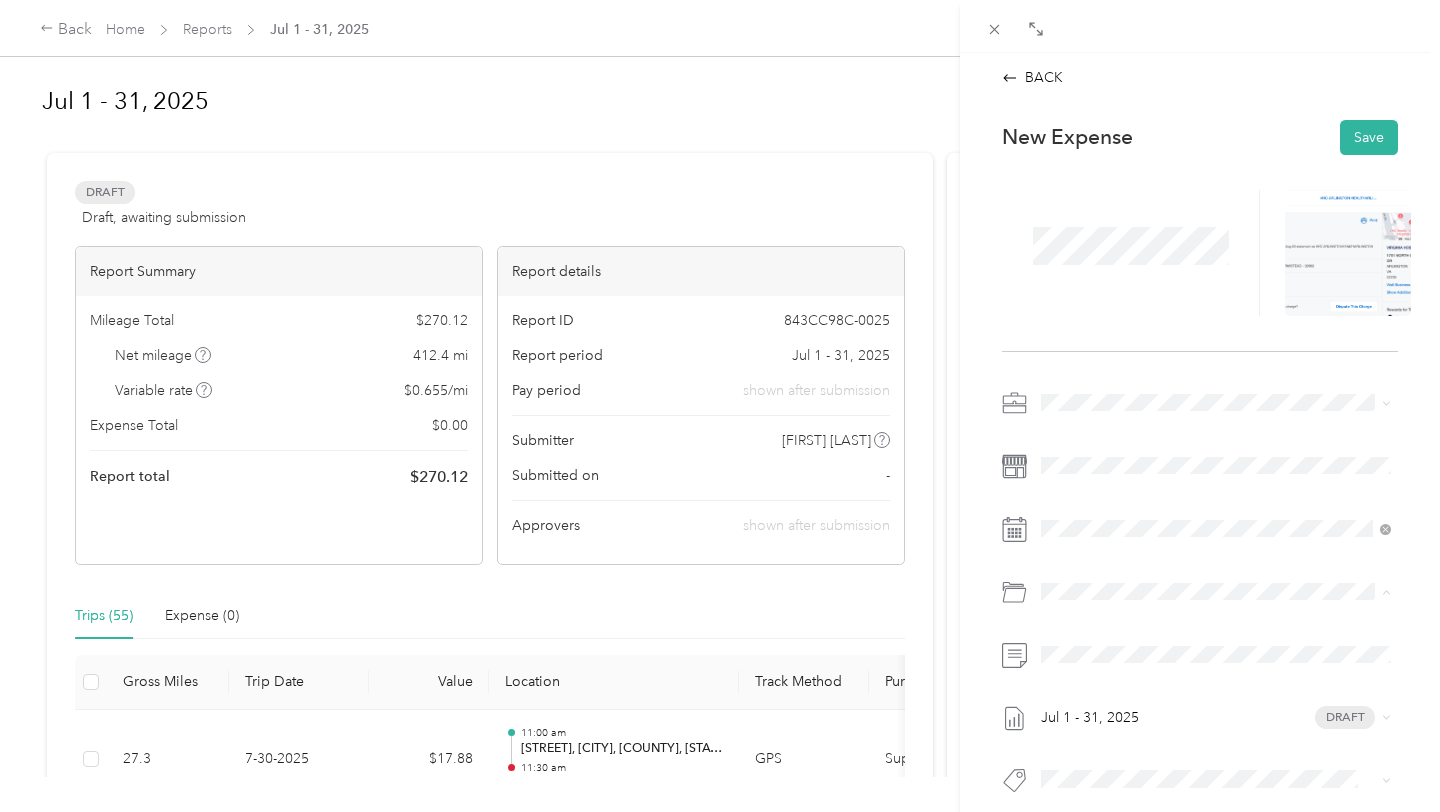 click on "Parking" at bounding box center [1118, 669] 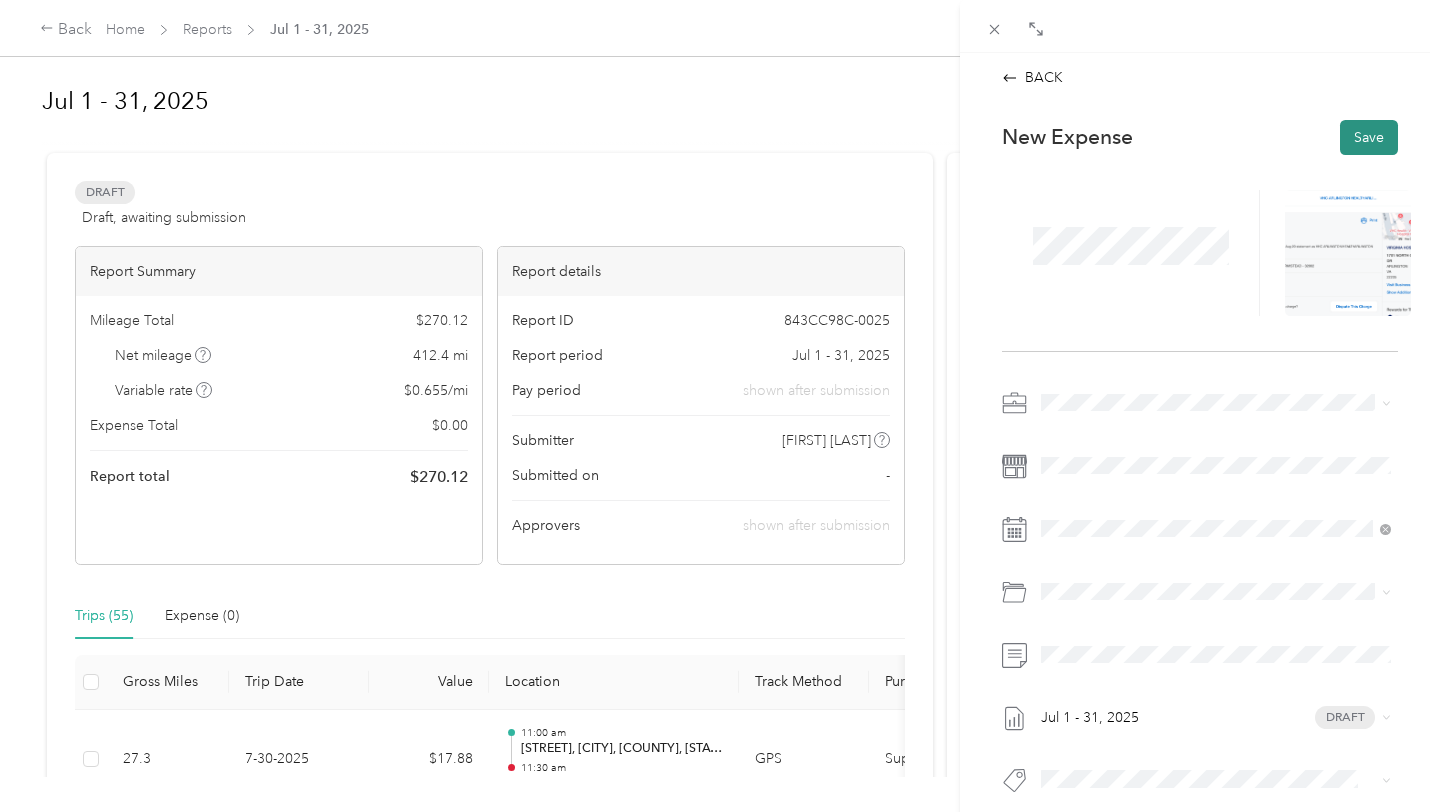 click on "Save" at bounding box center (1369, 137) 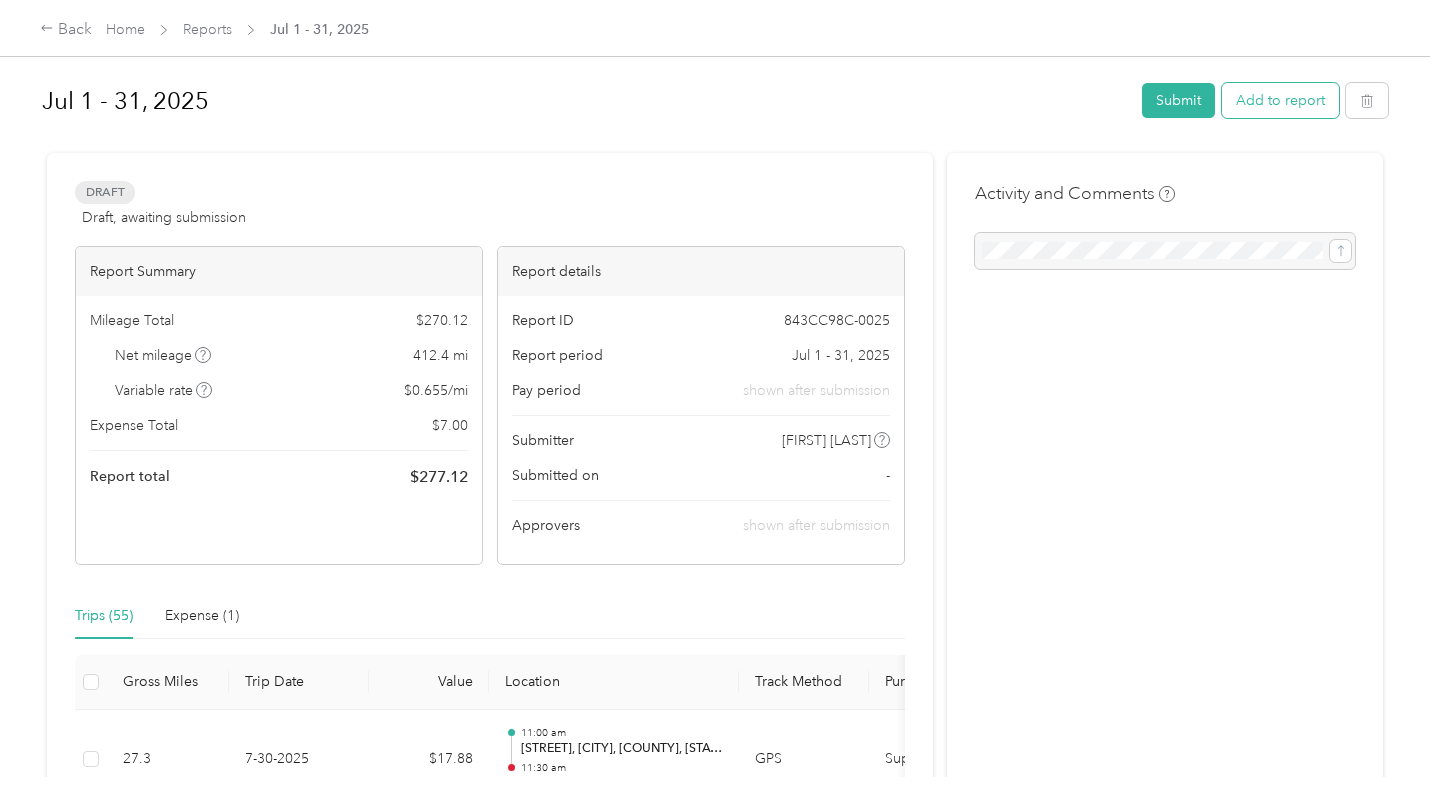 click on "Add to report" at bounding box center (1280, 100) 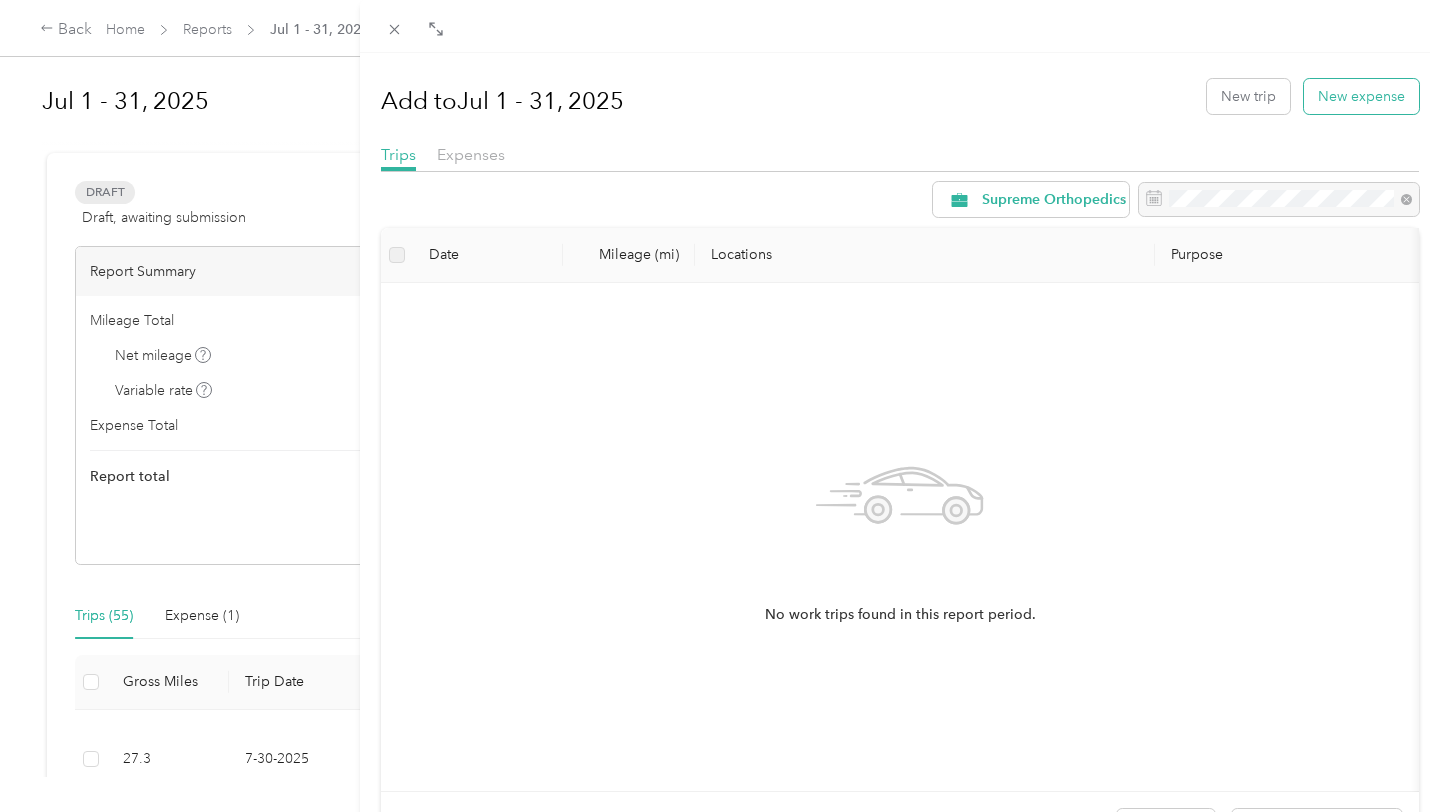 click on "New expense" at bounding box center (1361, 96) 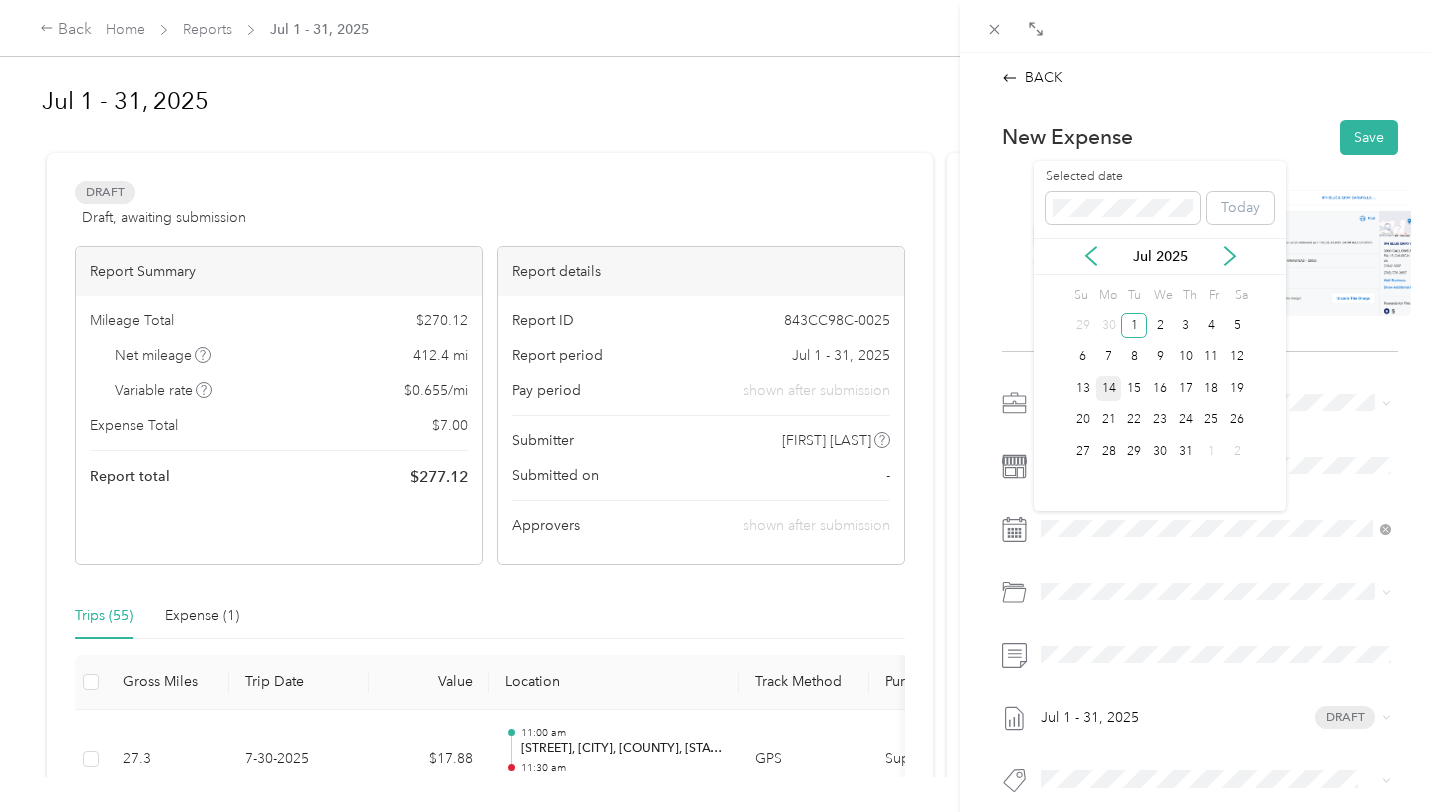 click on "14" at bounding box center (1109, 388) 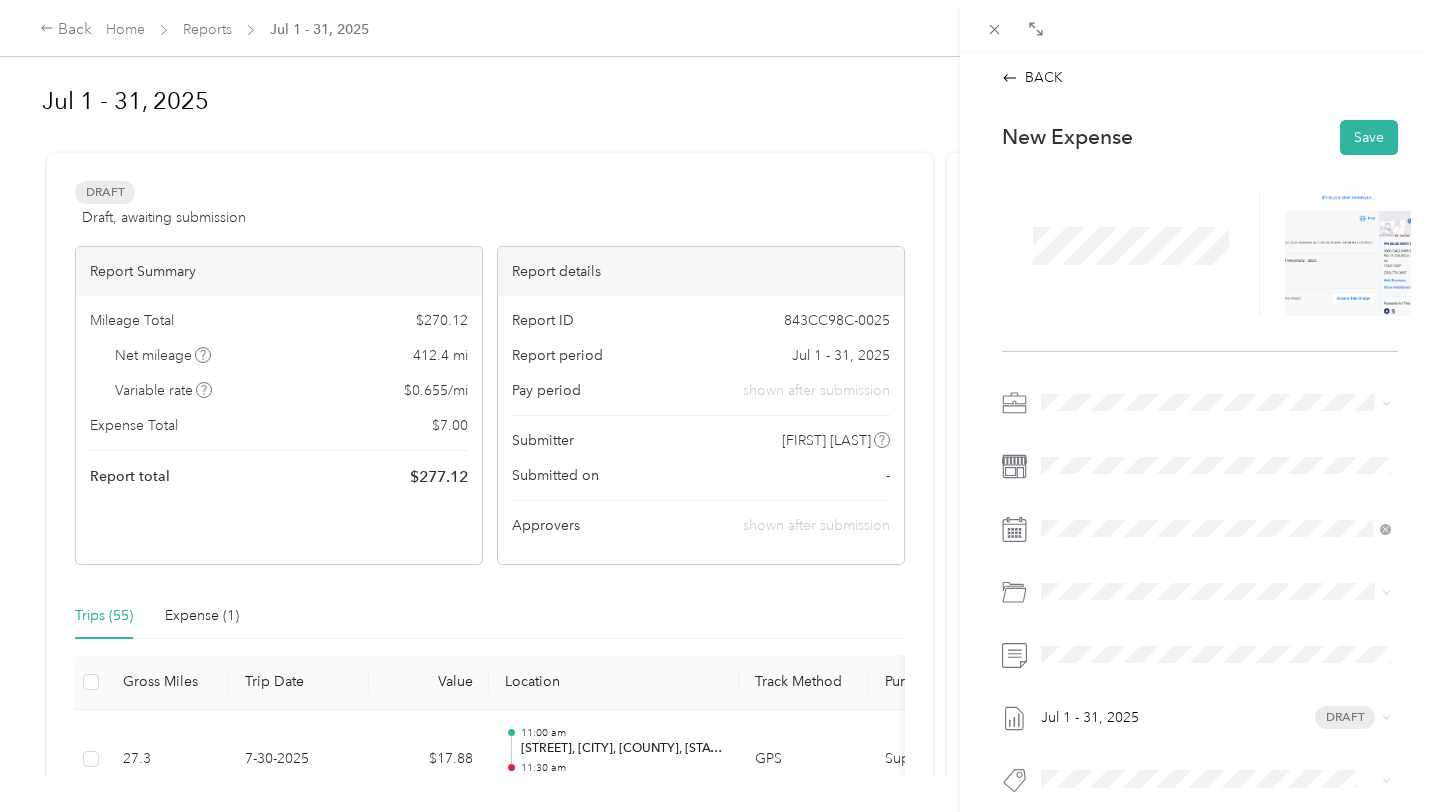 click on "Parking" at bounding box center (1118, 669) 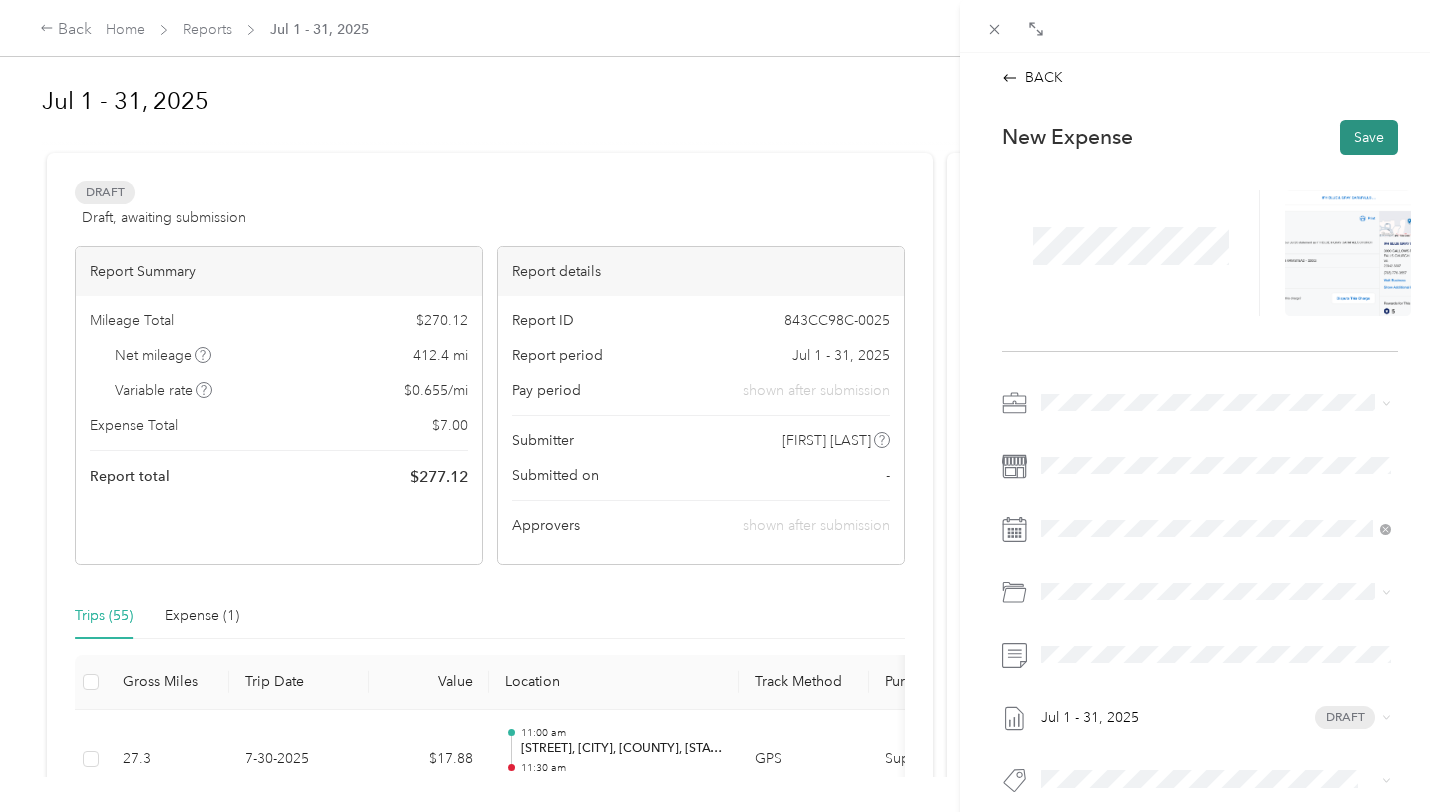 click on "Save" at bounding box center (1369, 137) 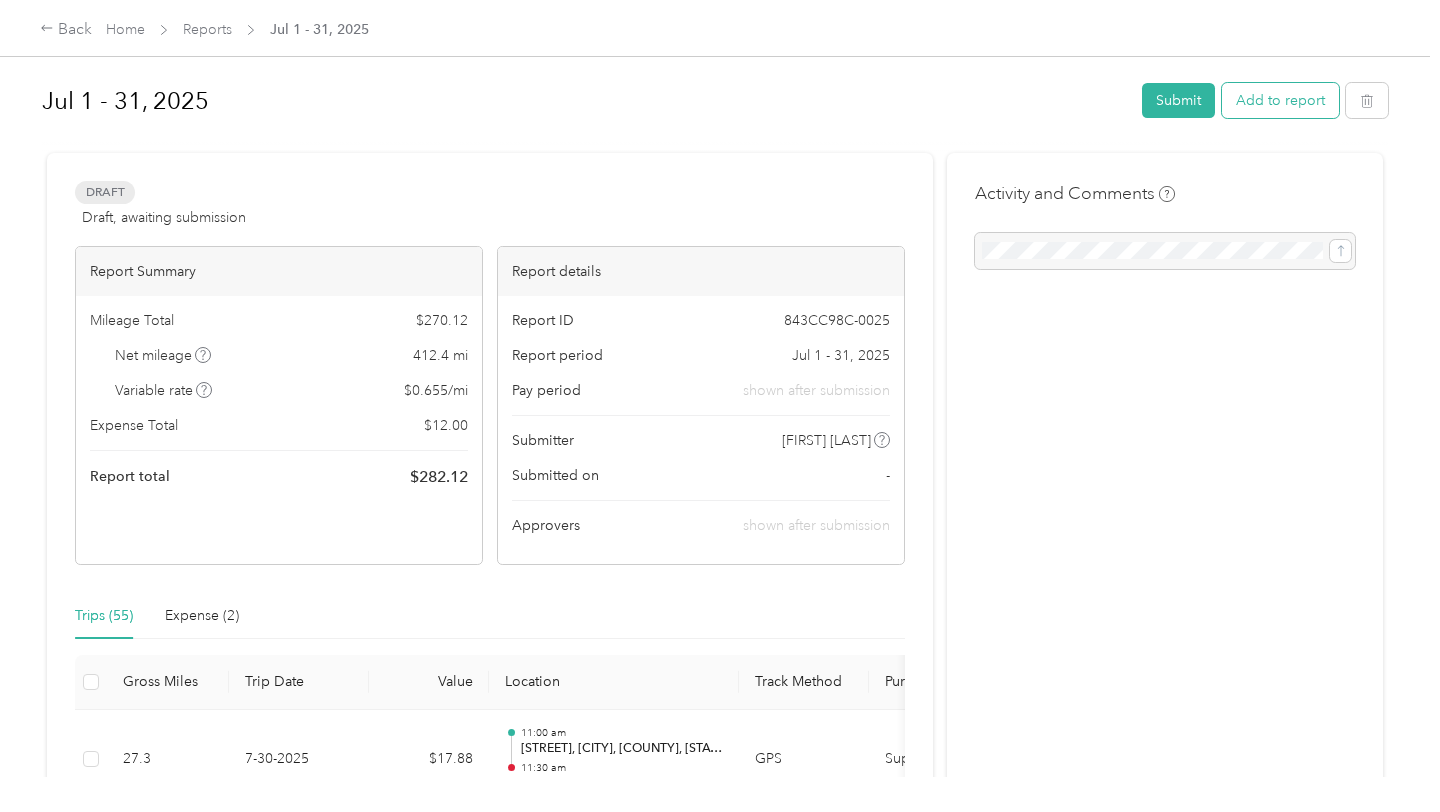click on "Add to report" at bounding box center (1280, 100) 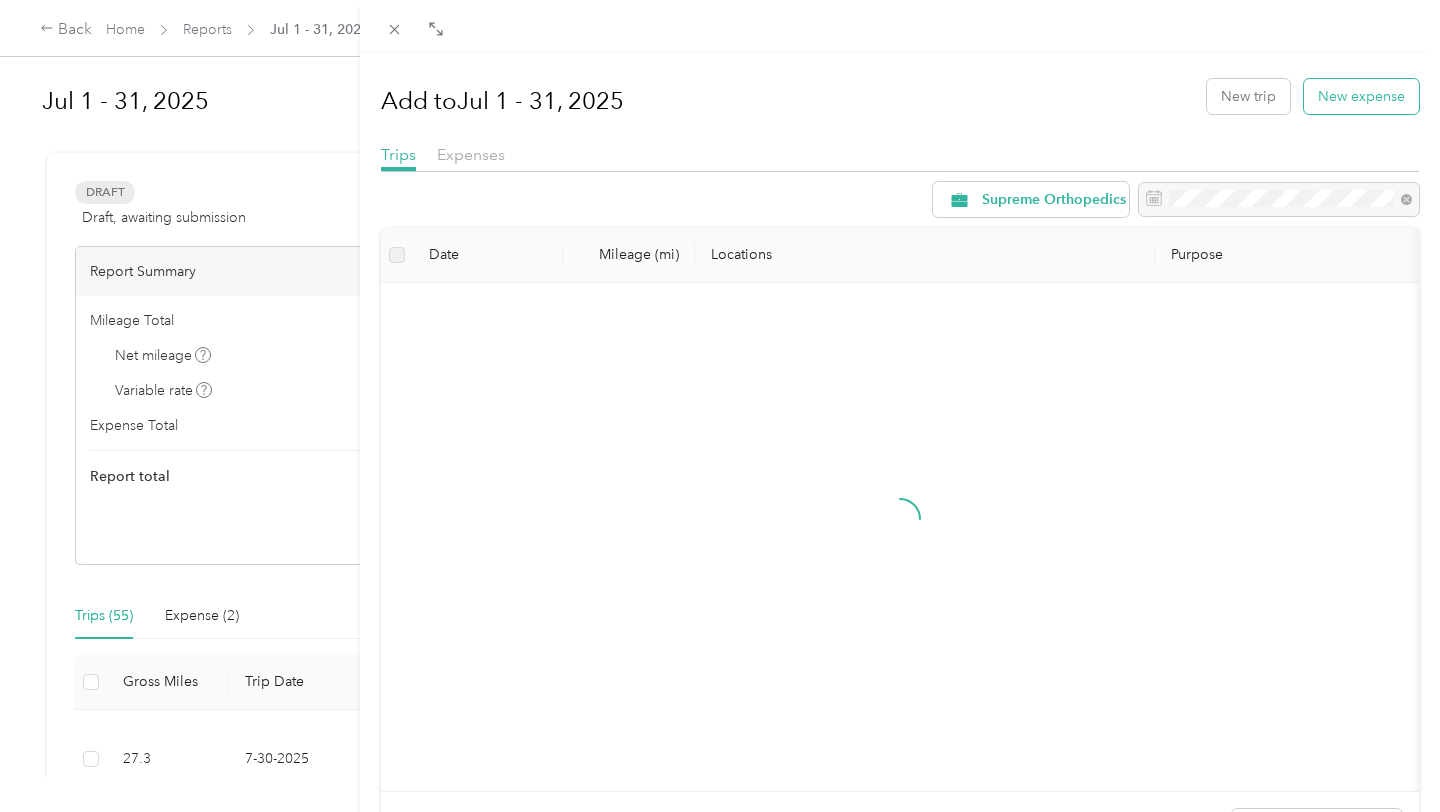 click on "New expense" at bounding box center [1361, 96] 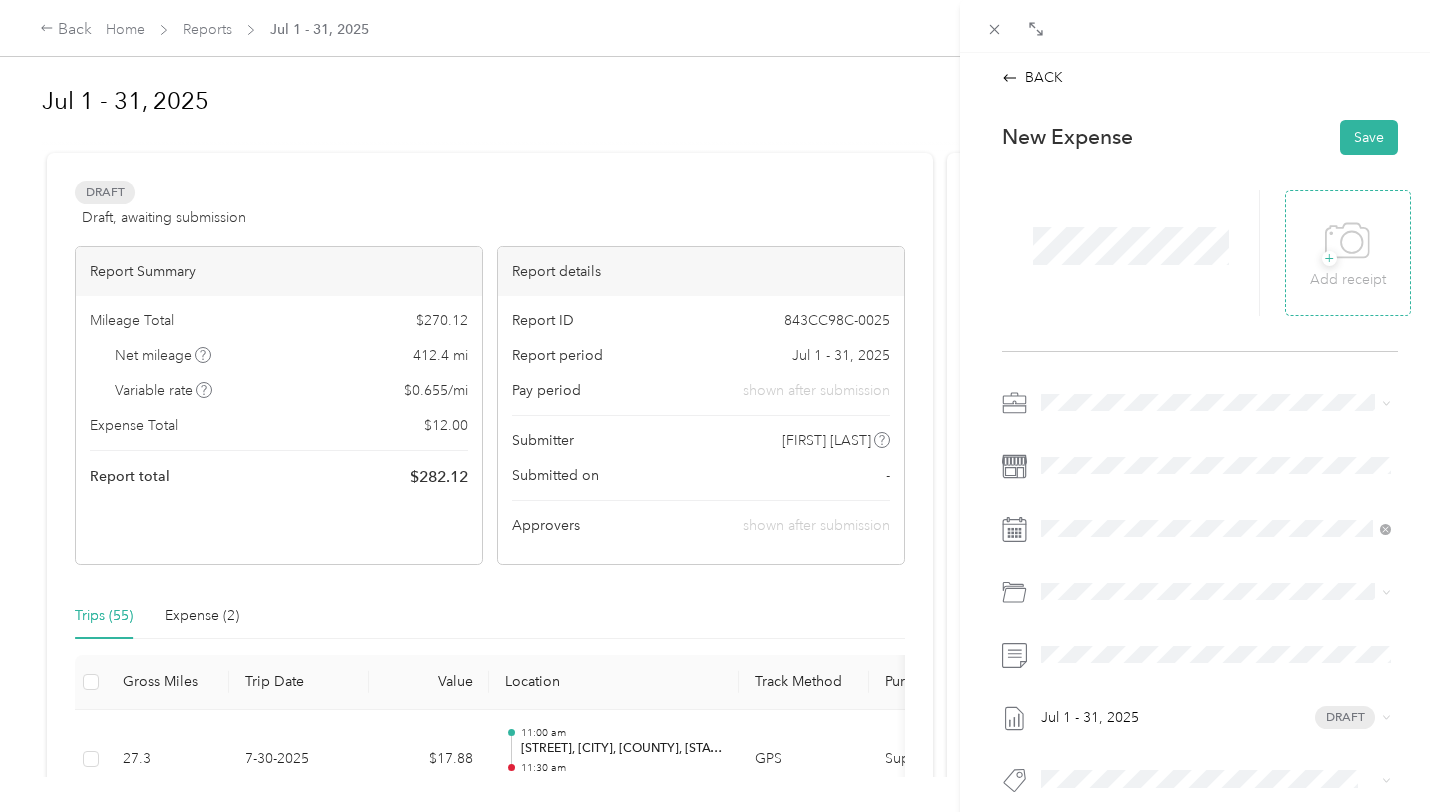 click on "+" at bounding box center [1329, 258] 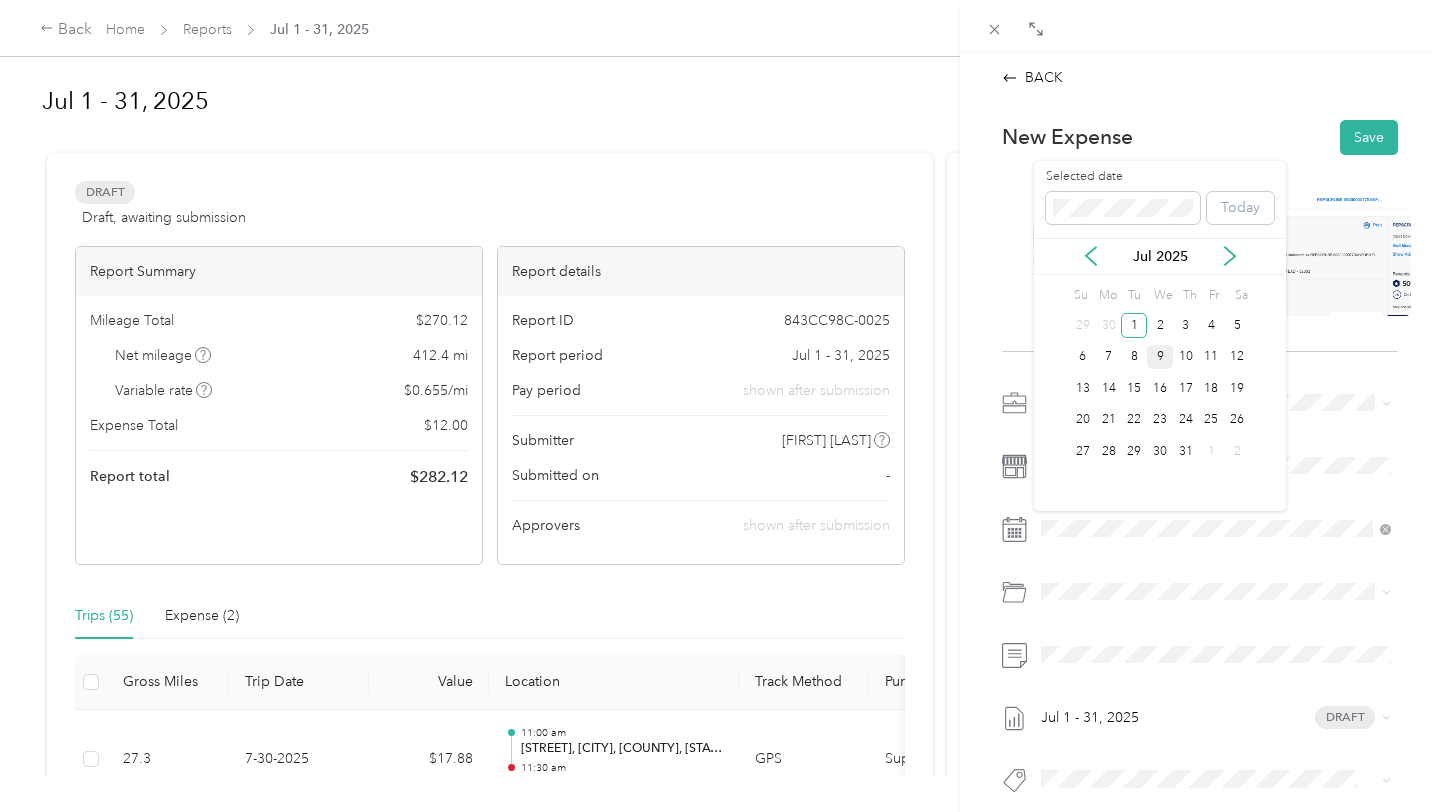 click on "9" at bounding box center (1160, 357) 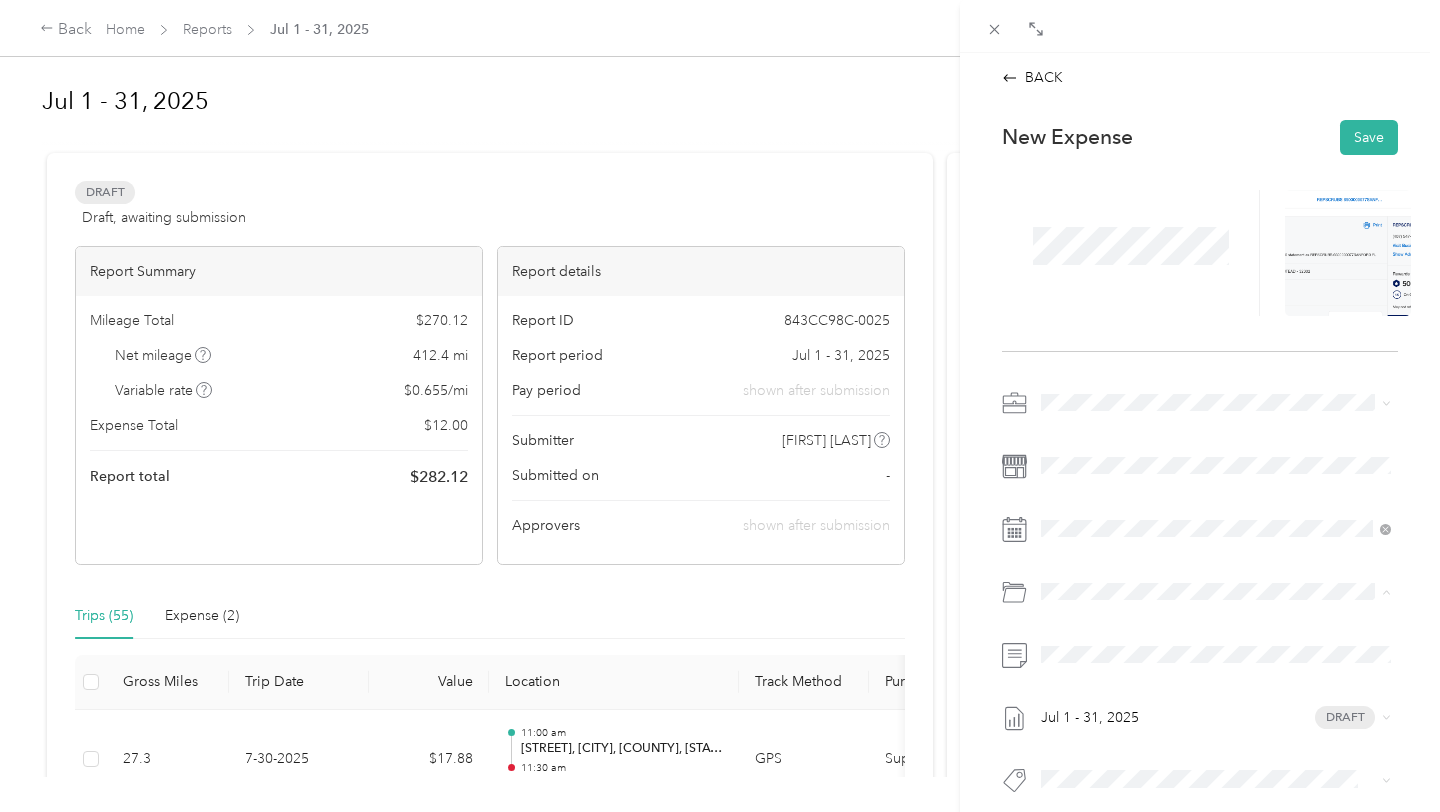 click on "Rep Scrubs" at bounding box center [1240, 705] 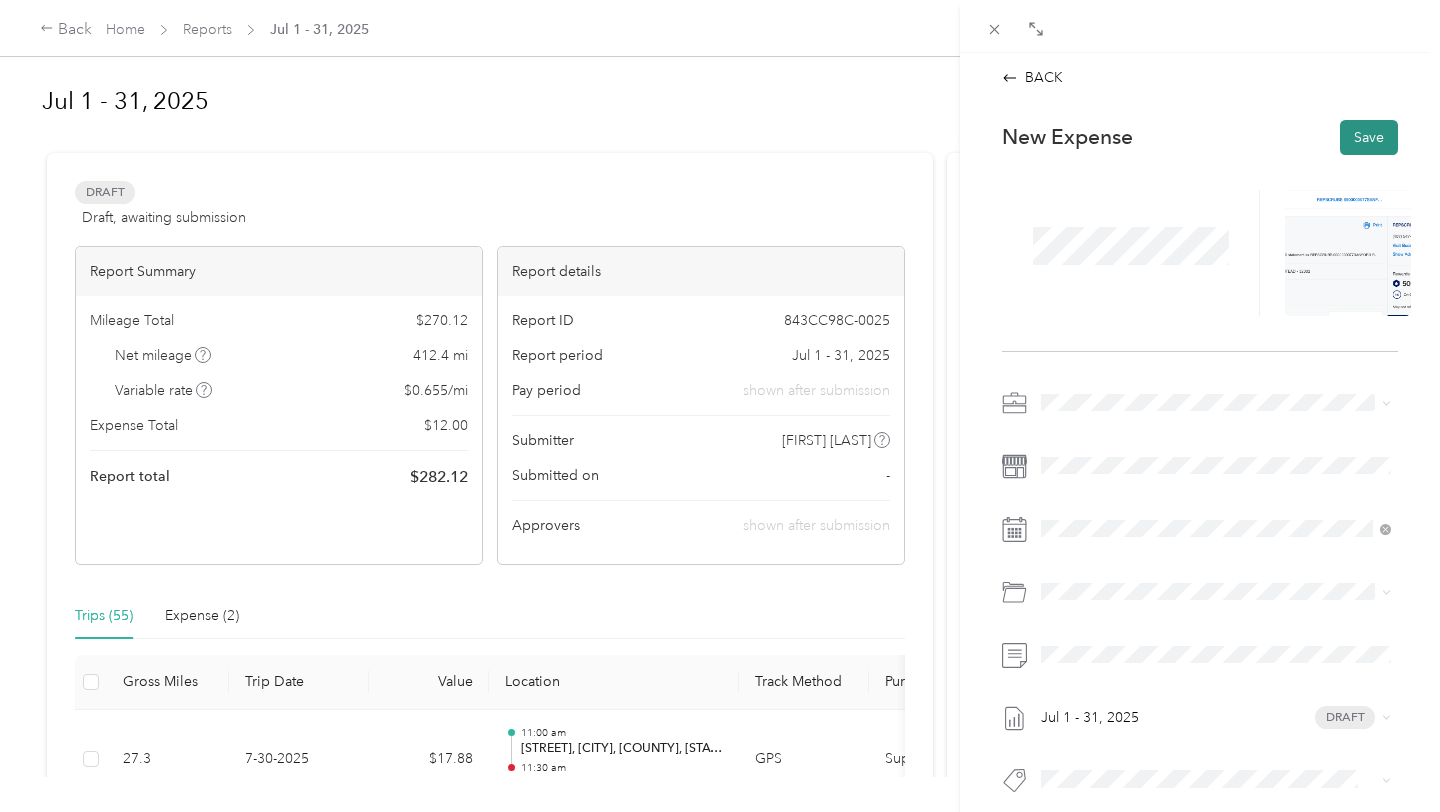 click on "Save" at bounding box center (1369, 137) 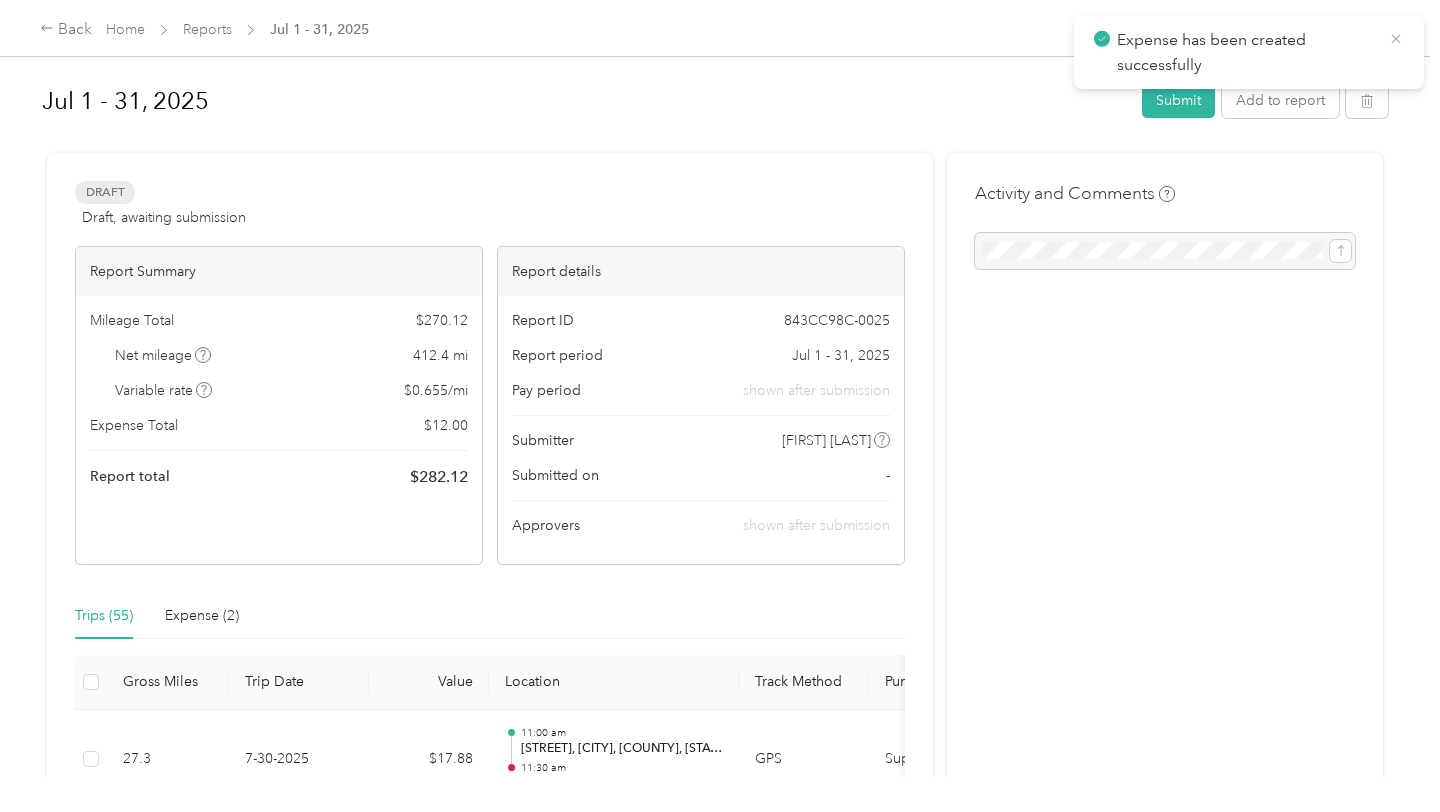 click 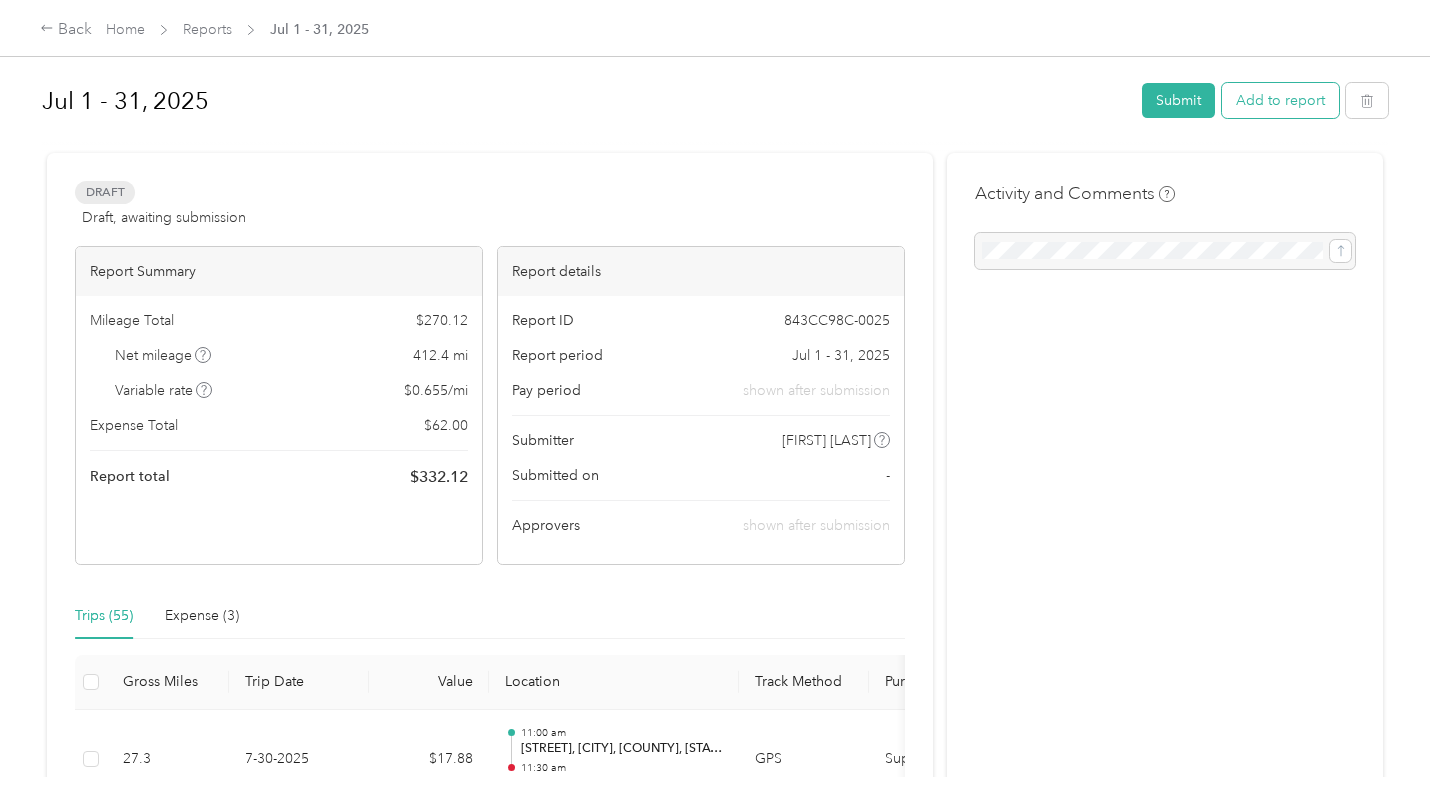 click on "Add to report" at bounding box center [1280, 100] 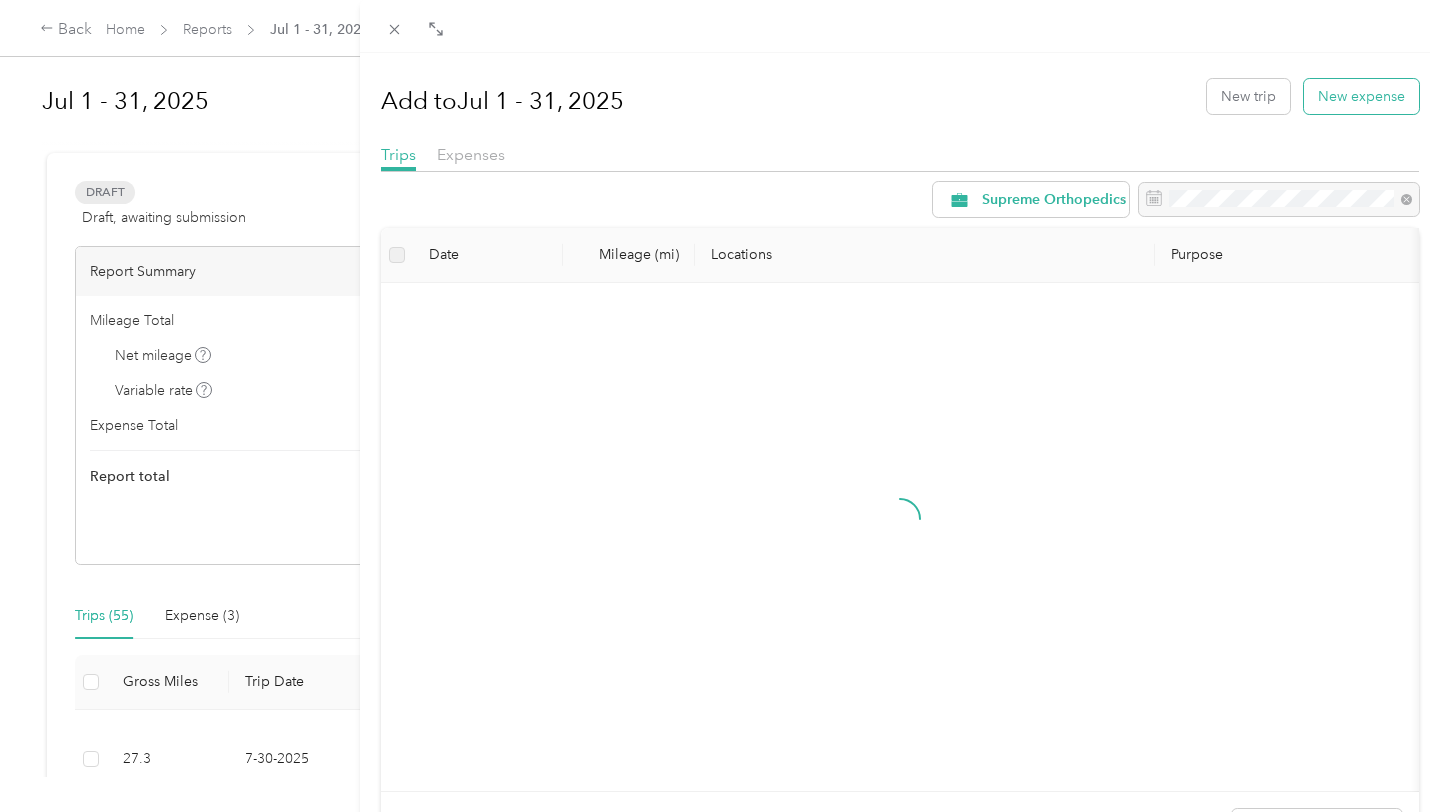 click on "New expense" at bounding box center [1361, 96] 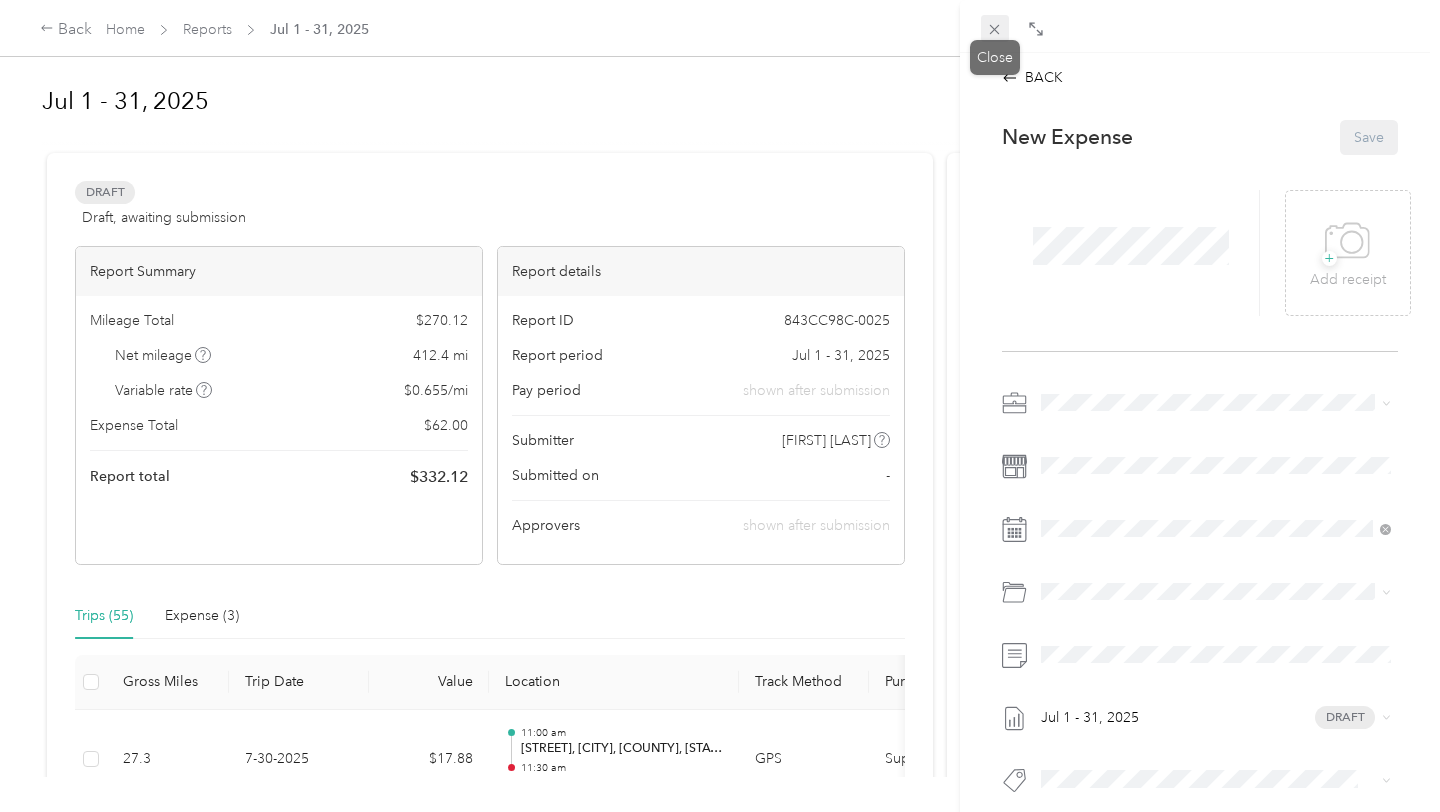 click 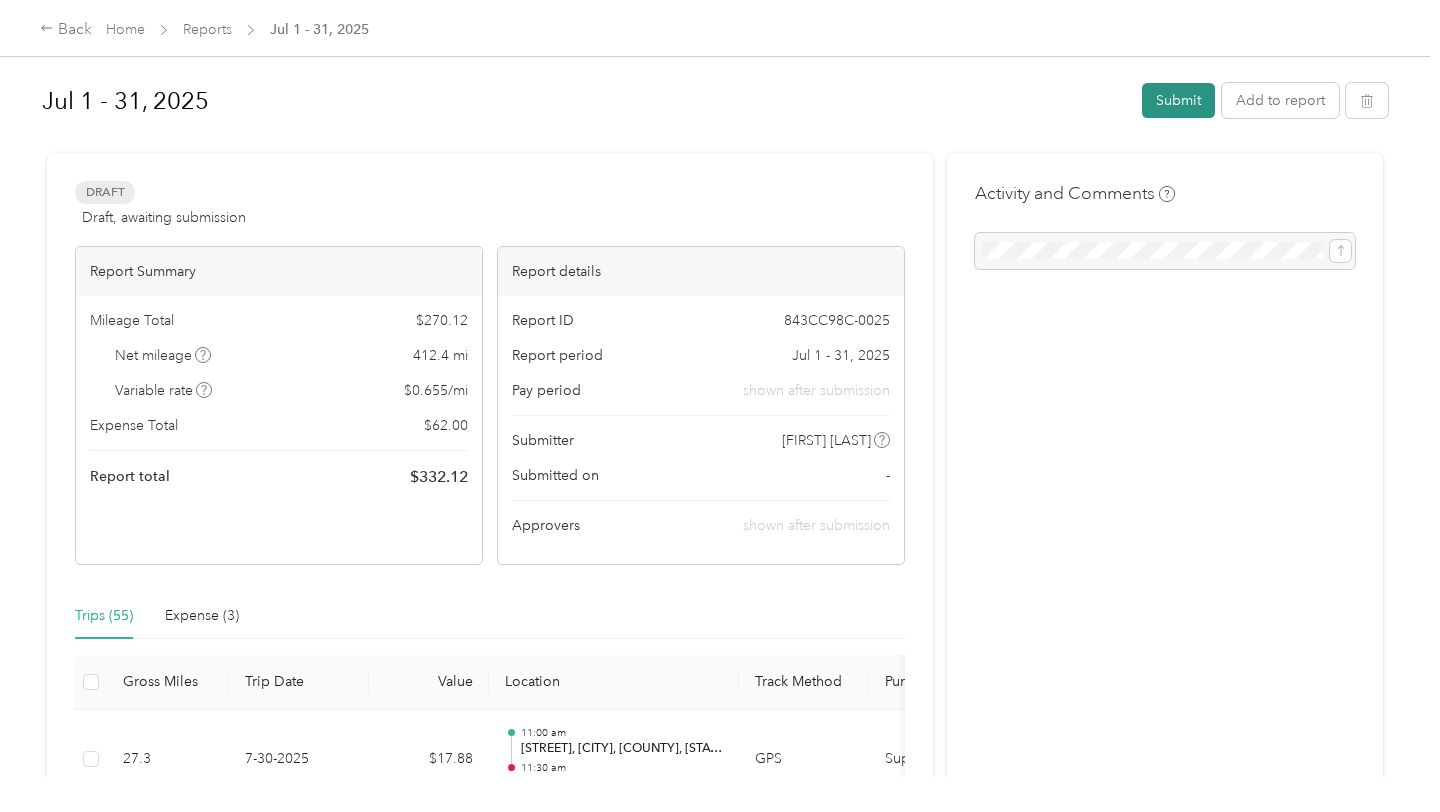 click on "Submit" at bounding box center [1178, 100] 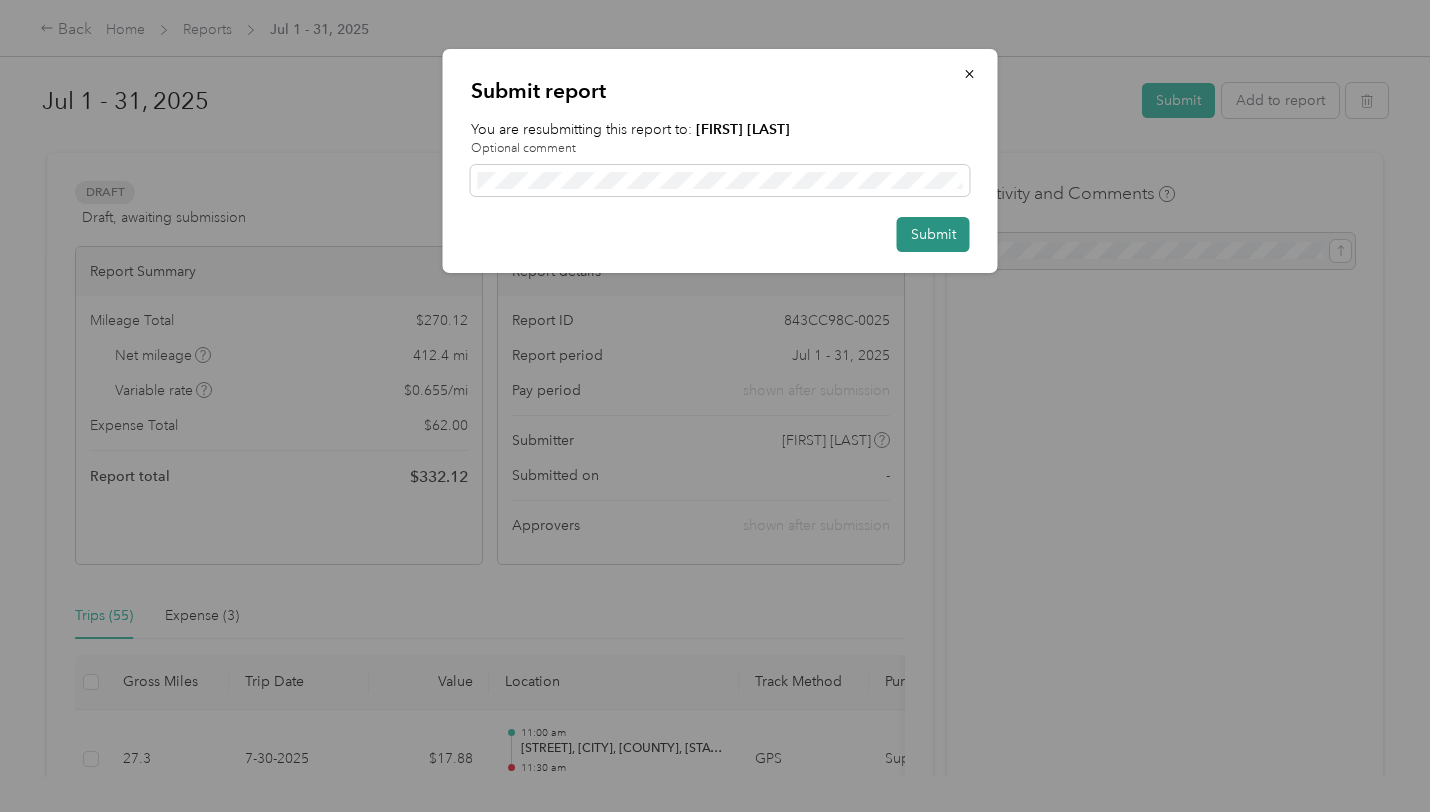 click on "Submit" at bounding box center (933, 234) 